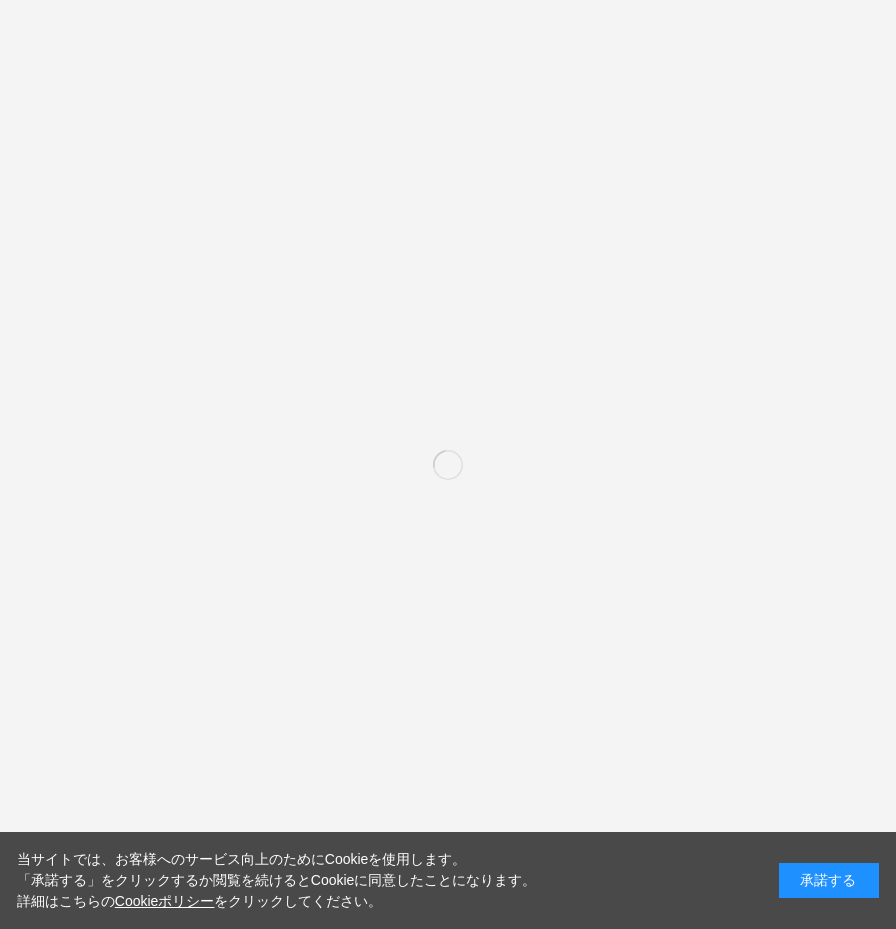 scroll, scrollTop: 0, scrollLeft: 0, axis: both 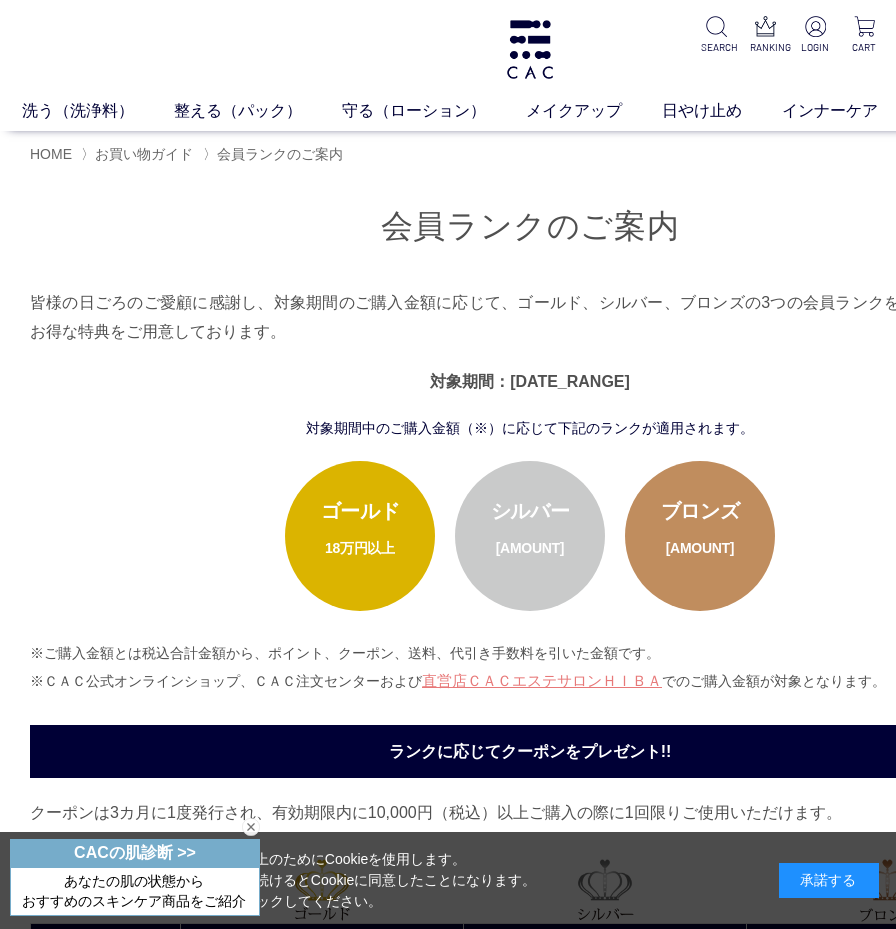 click on "HOME
〉 お買い物ガイド
〉 会員ランクのご案内" at bounding box center [530, 153] 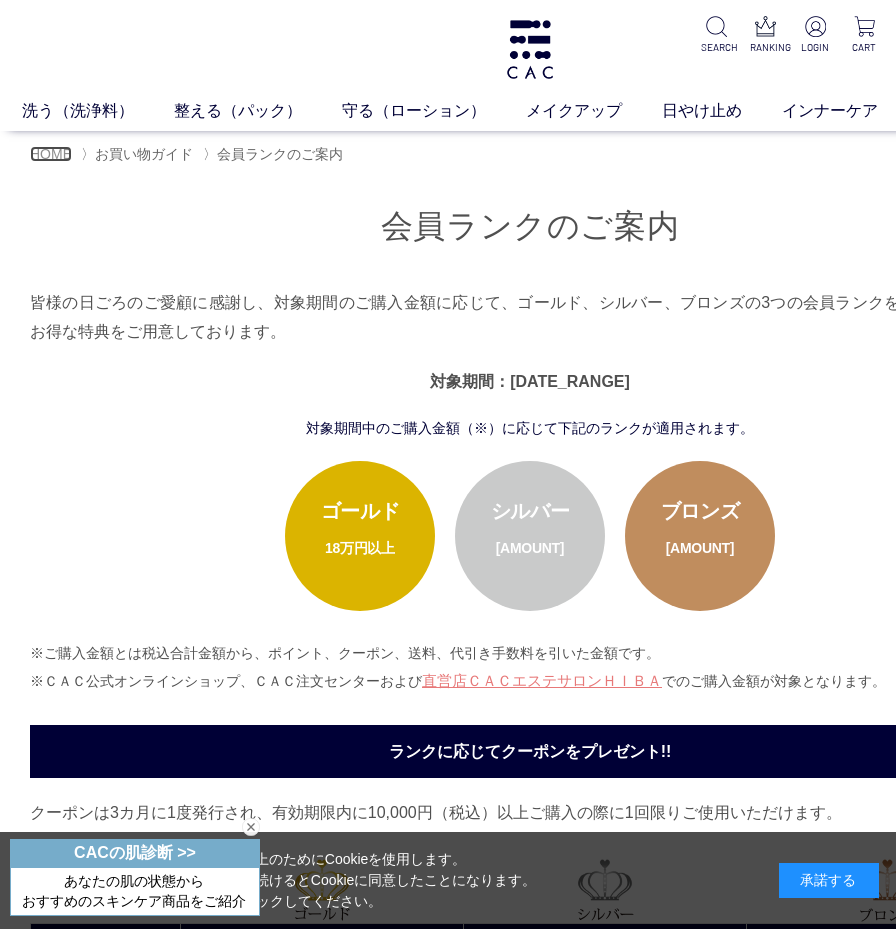 click on "HOME" at bounding box center (51, 154) 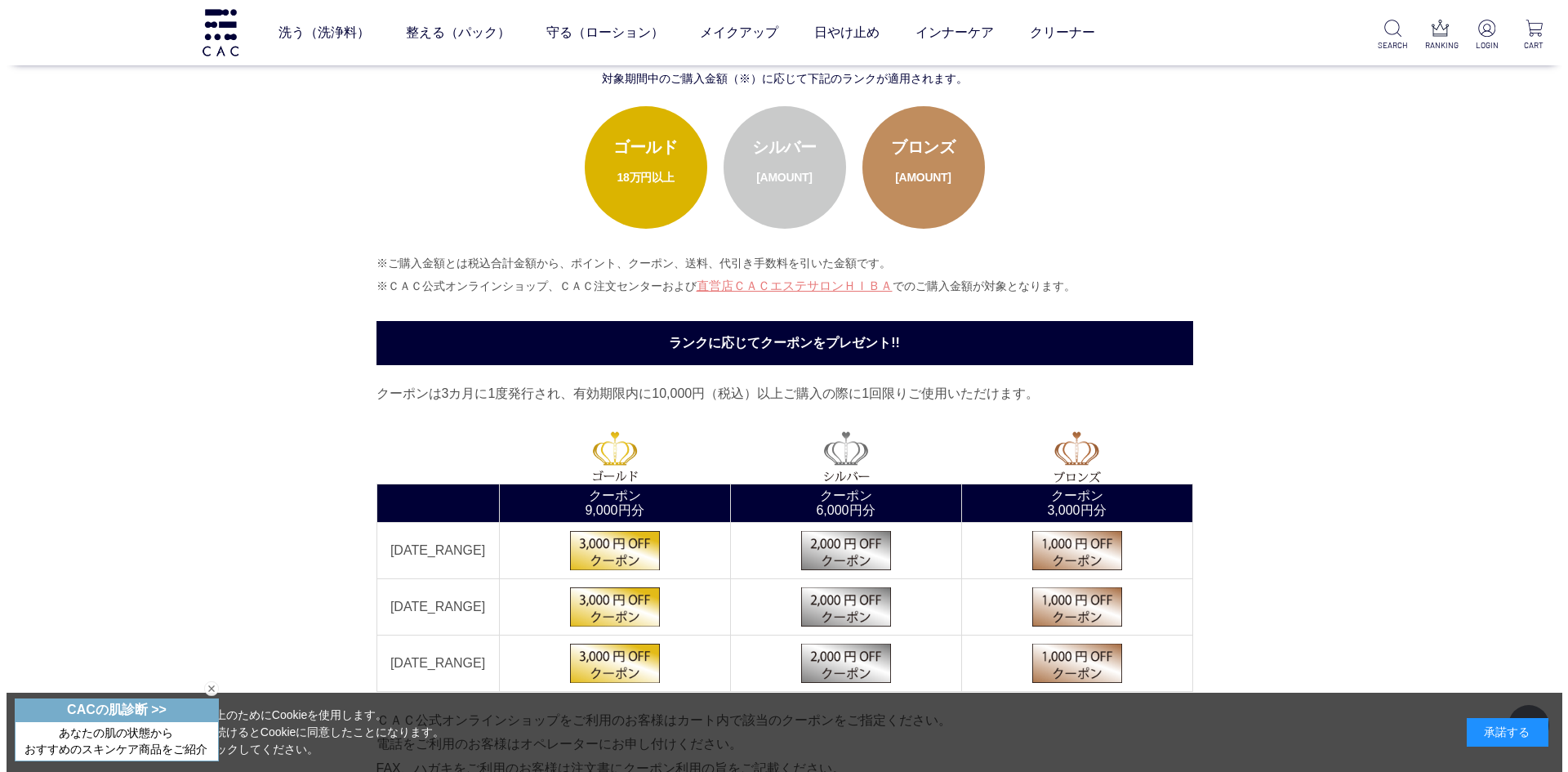 scroll, scrollTop: 0, scrollLeft: 0, axis: both 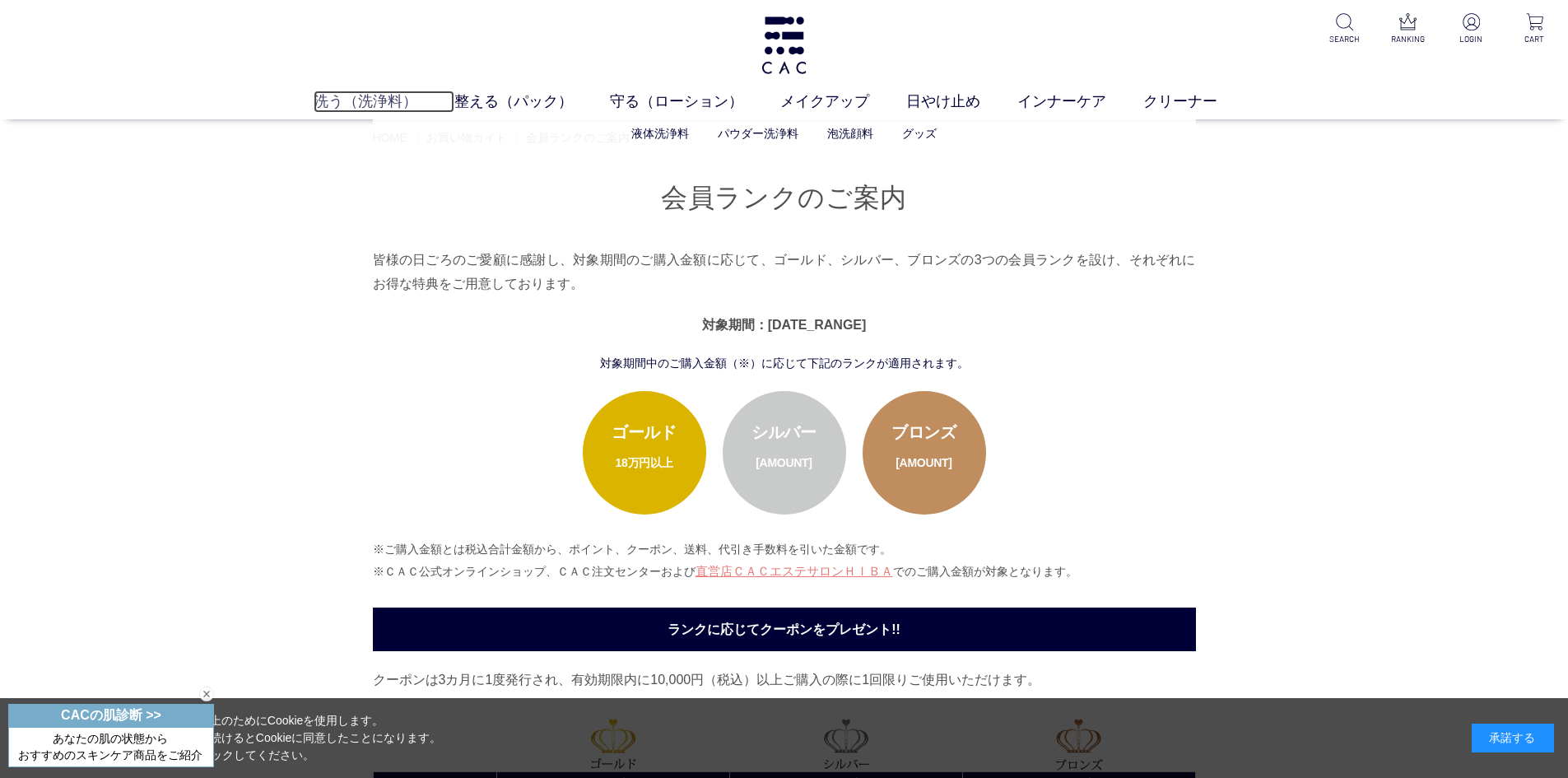 click on "洗う（洗浄料）" at bounding box center (384, 101) 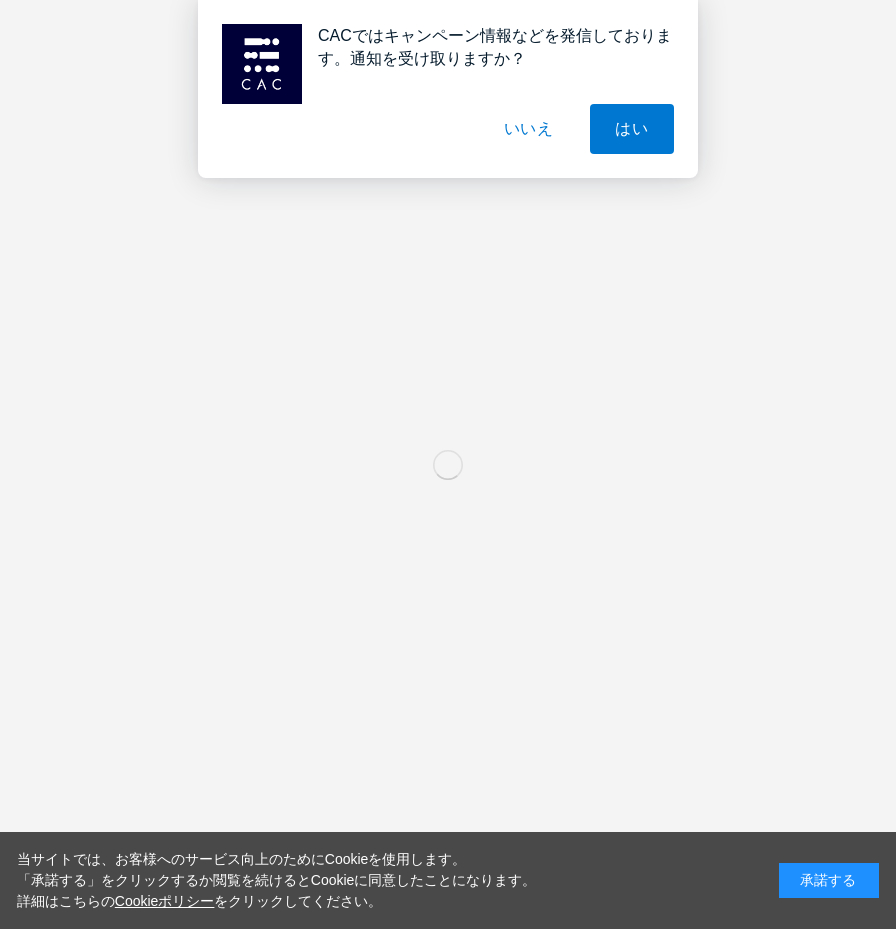 scroll, scrollTop: 0, scrollLeft: 0, axis: both 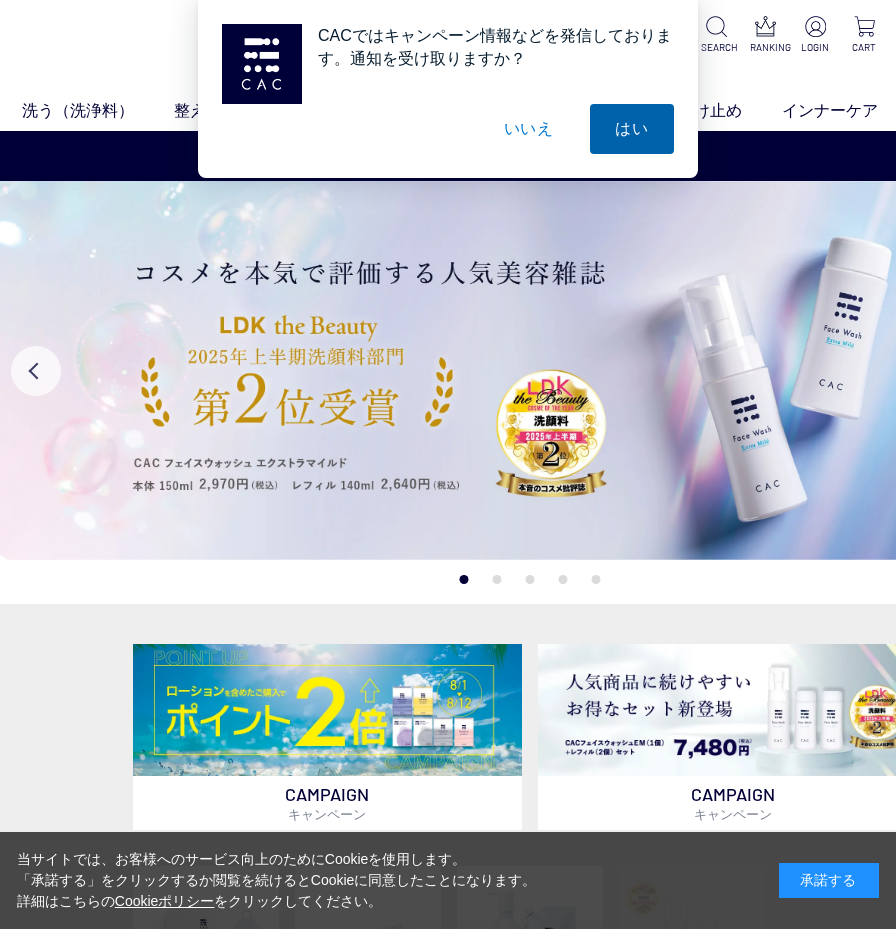 click on "はい" at bounding box center [632, 129] 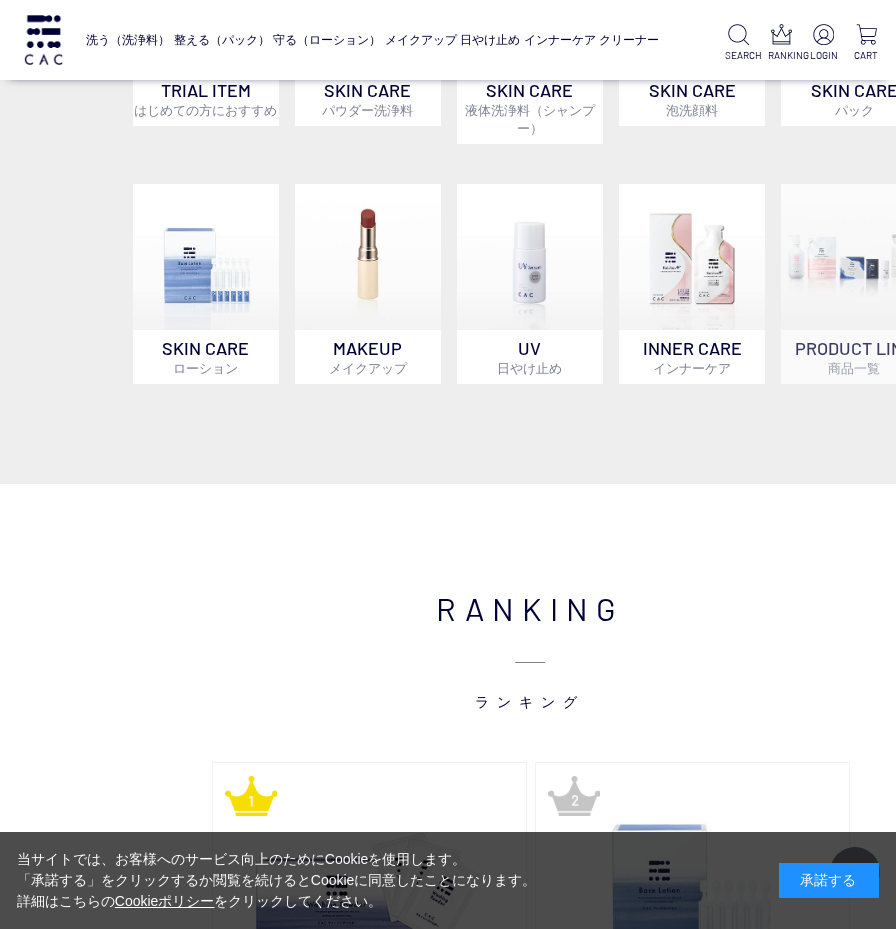 scroll, scrollTop: 900, scrollLeft: 0, axis: vertical 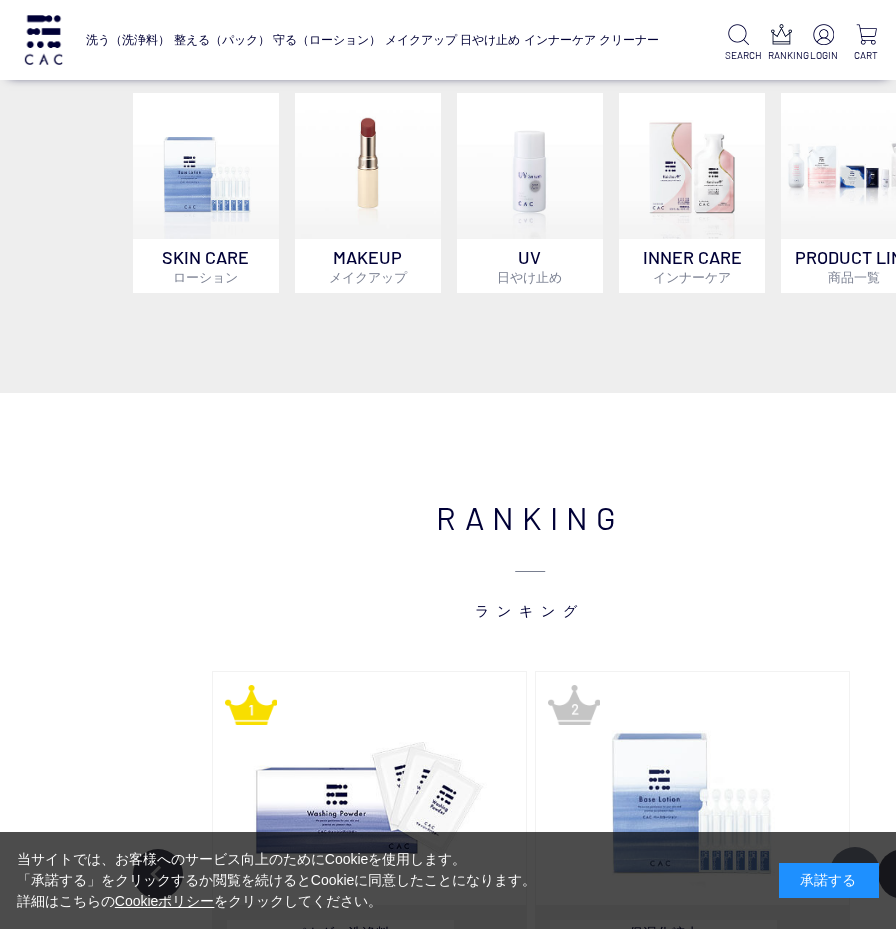 click on "承諾する" at bounding box center [829, 880] 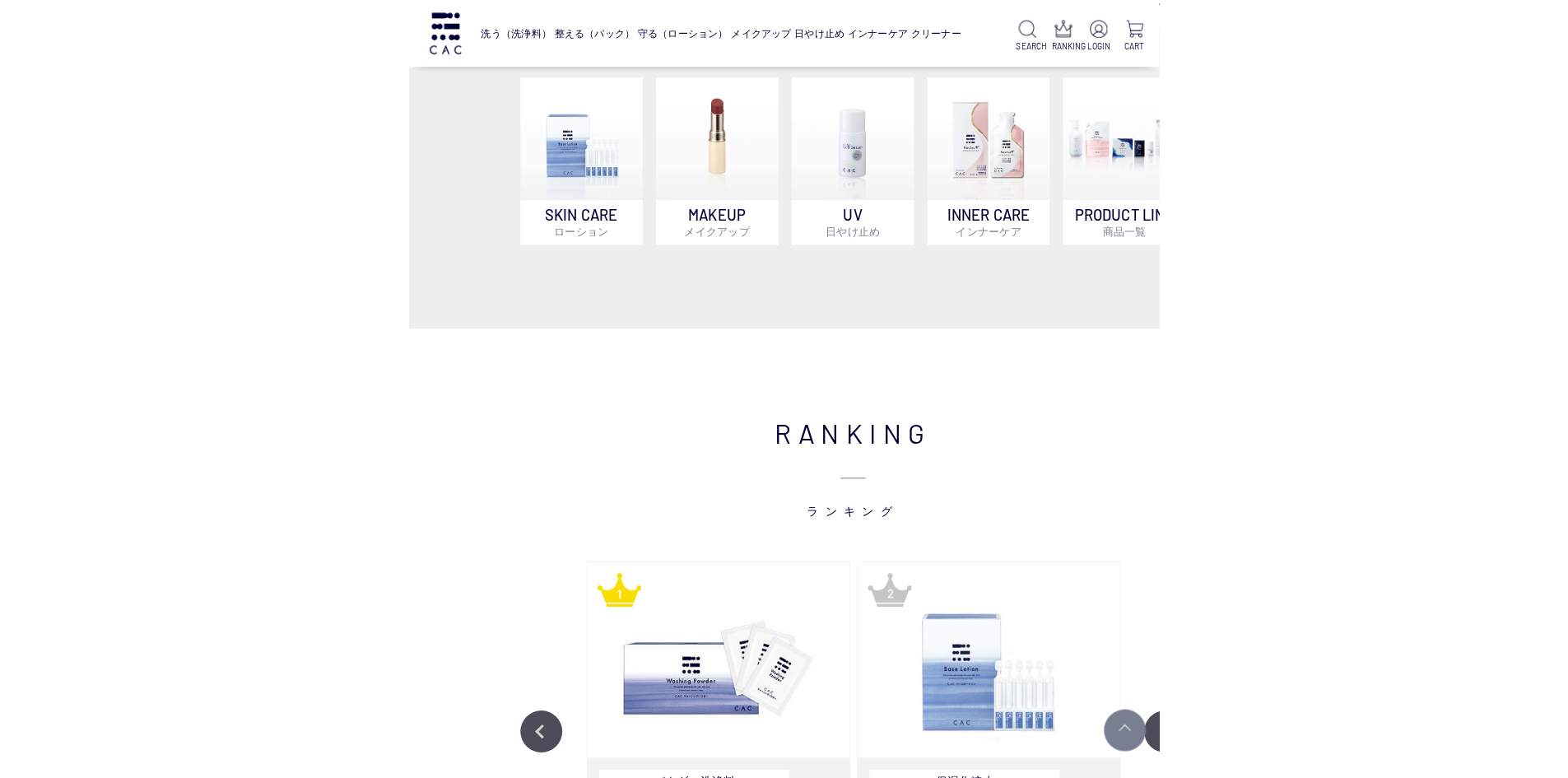 scroll, scrollTop: 1106, scrollLeft: 0, axis: vertical 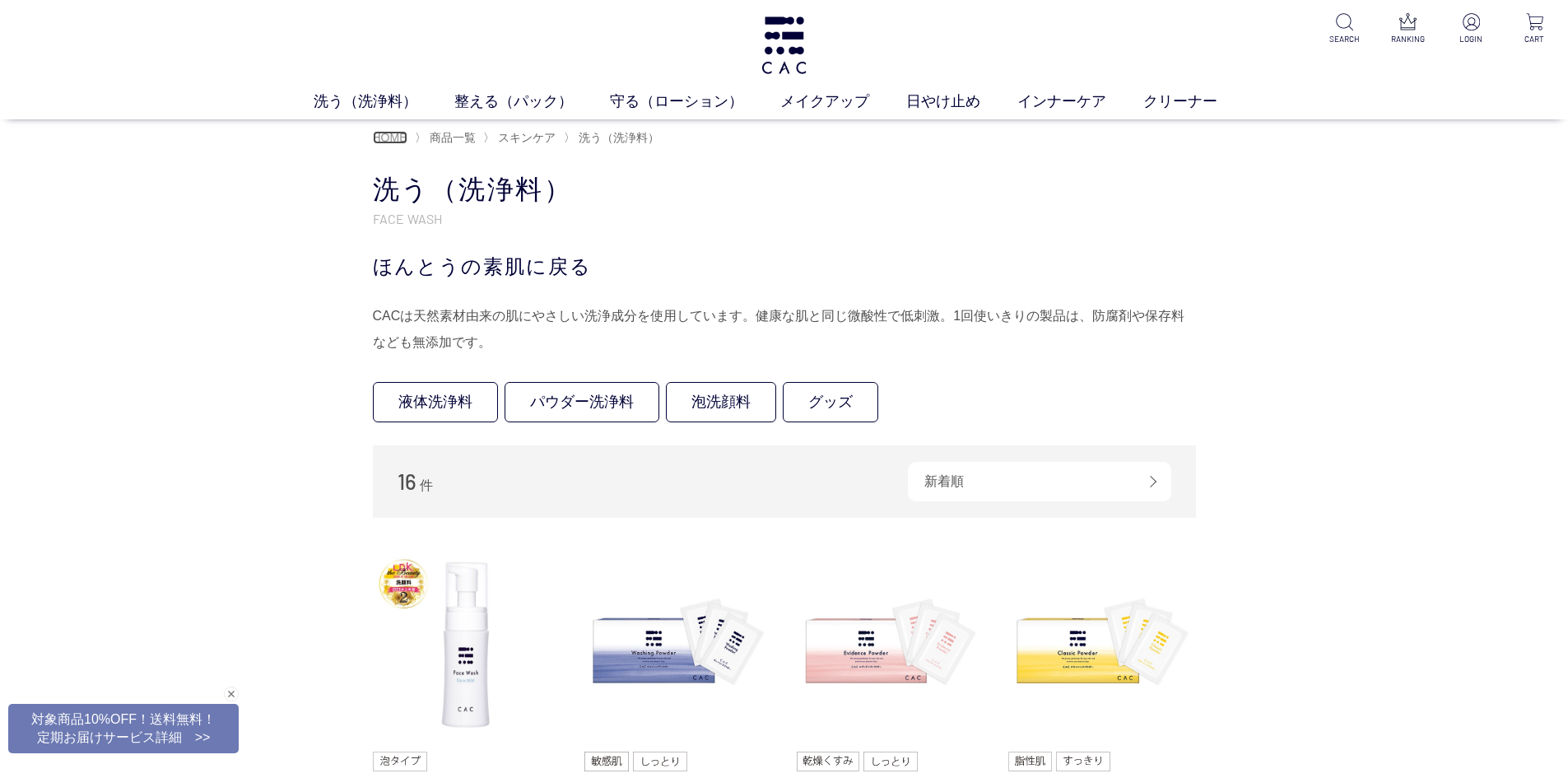 click on "HOME" at bounding box center (390, 137) 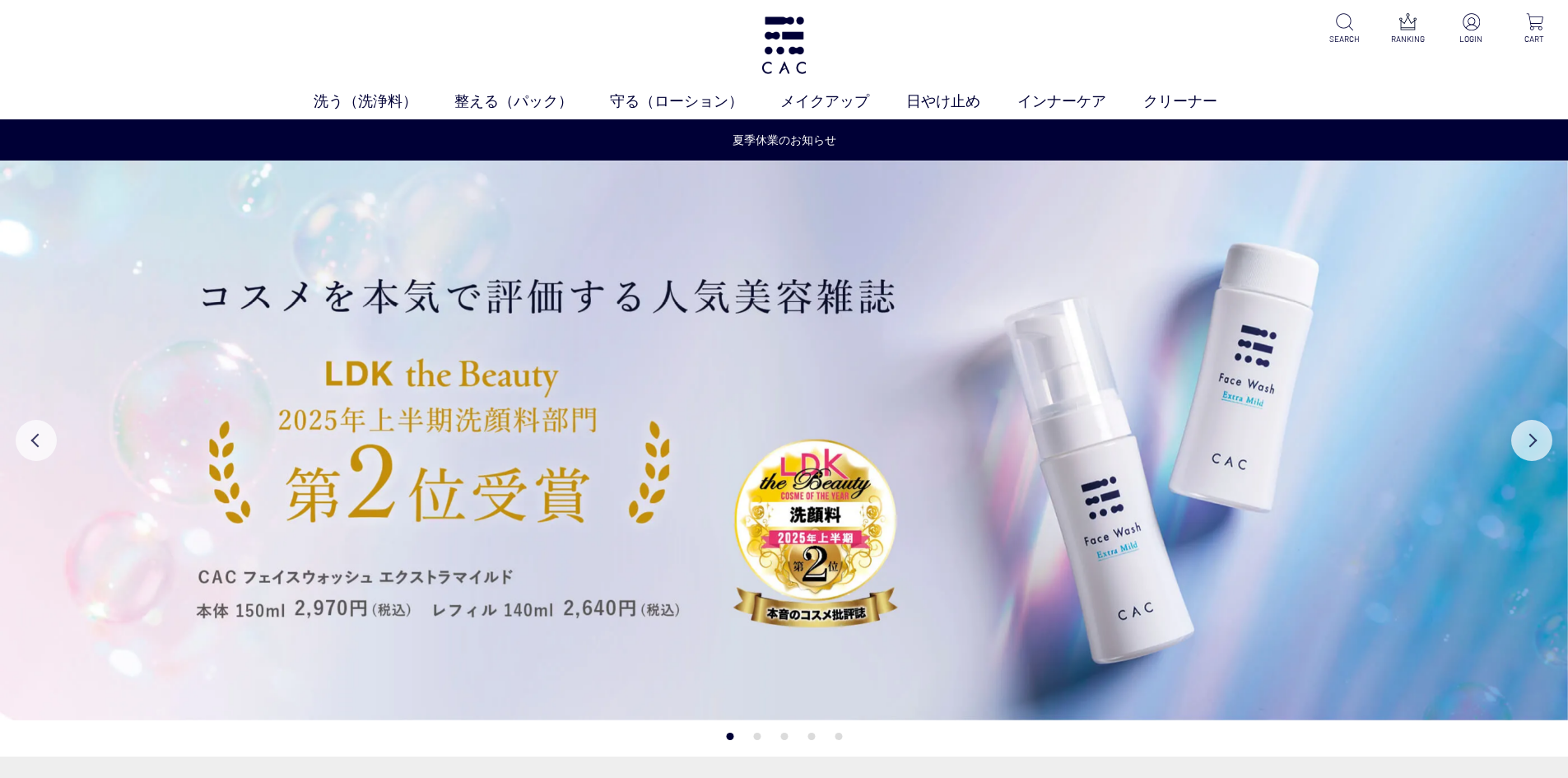 scroll, scrollTop: 0, scrollLeft: 0, axis: both 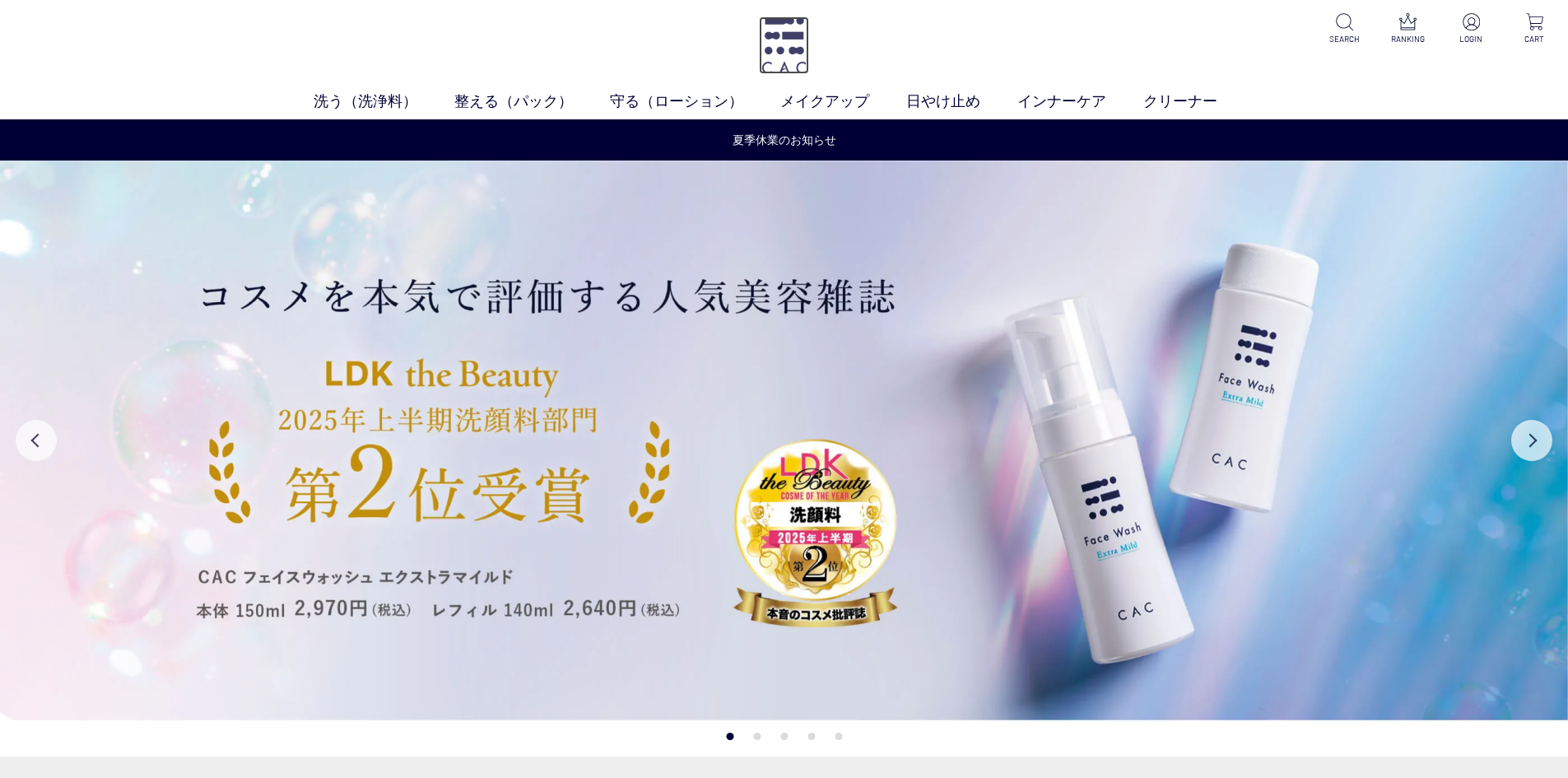 click at bounding box center [784, 45] 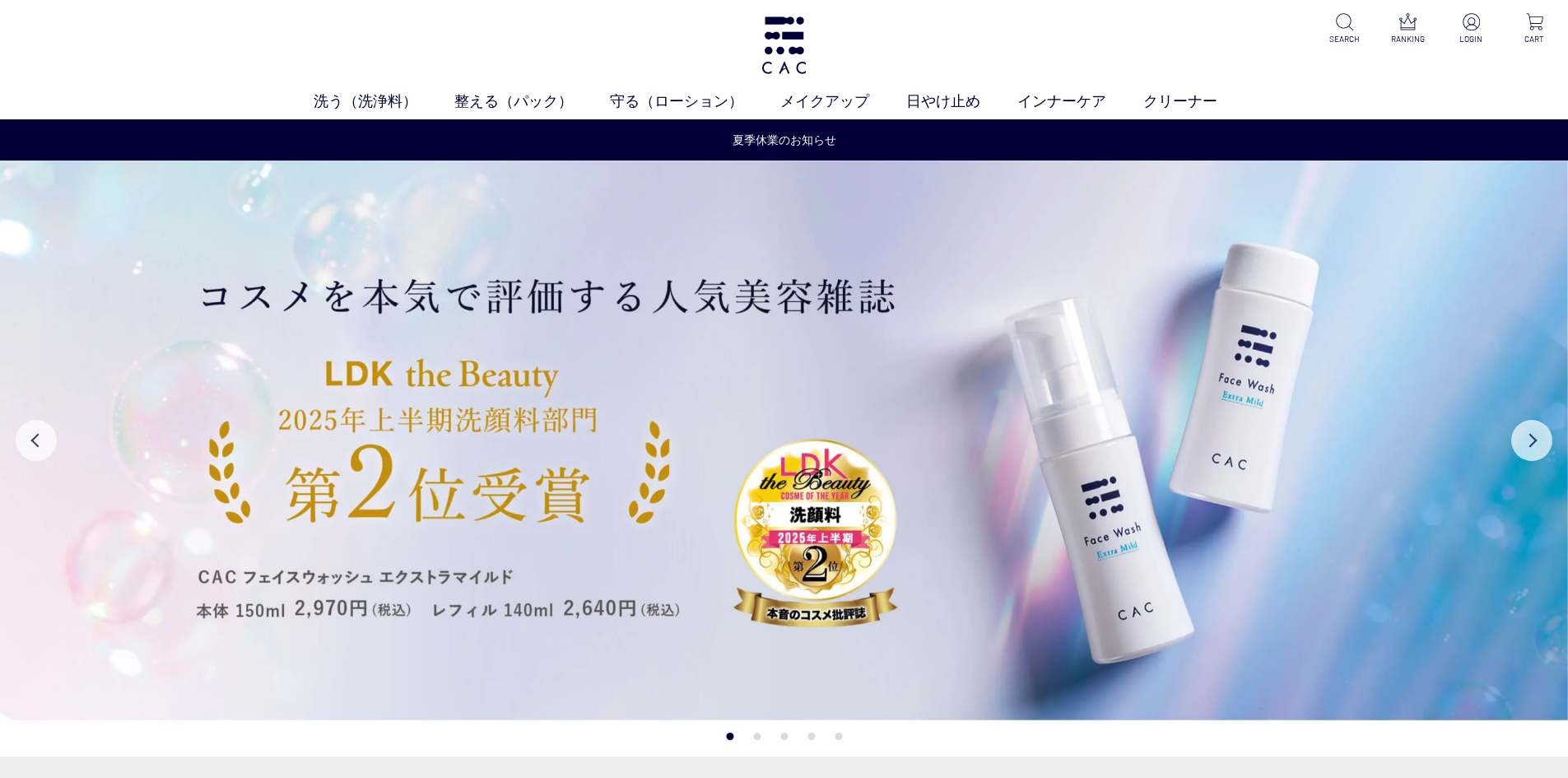 scroll, scrollTop: 0, scrollLeft: 0, axis: both 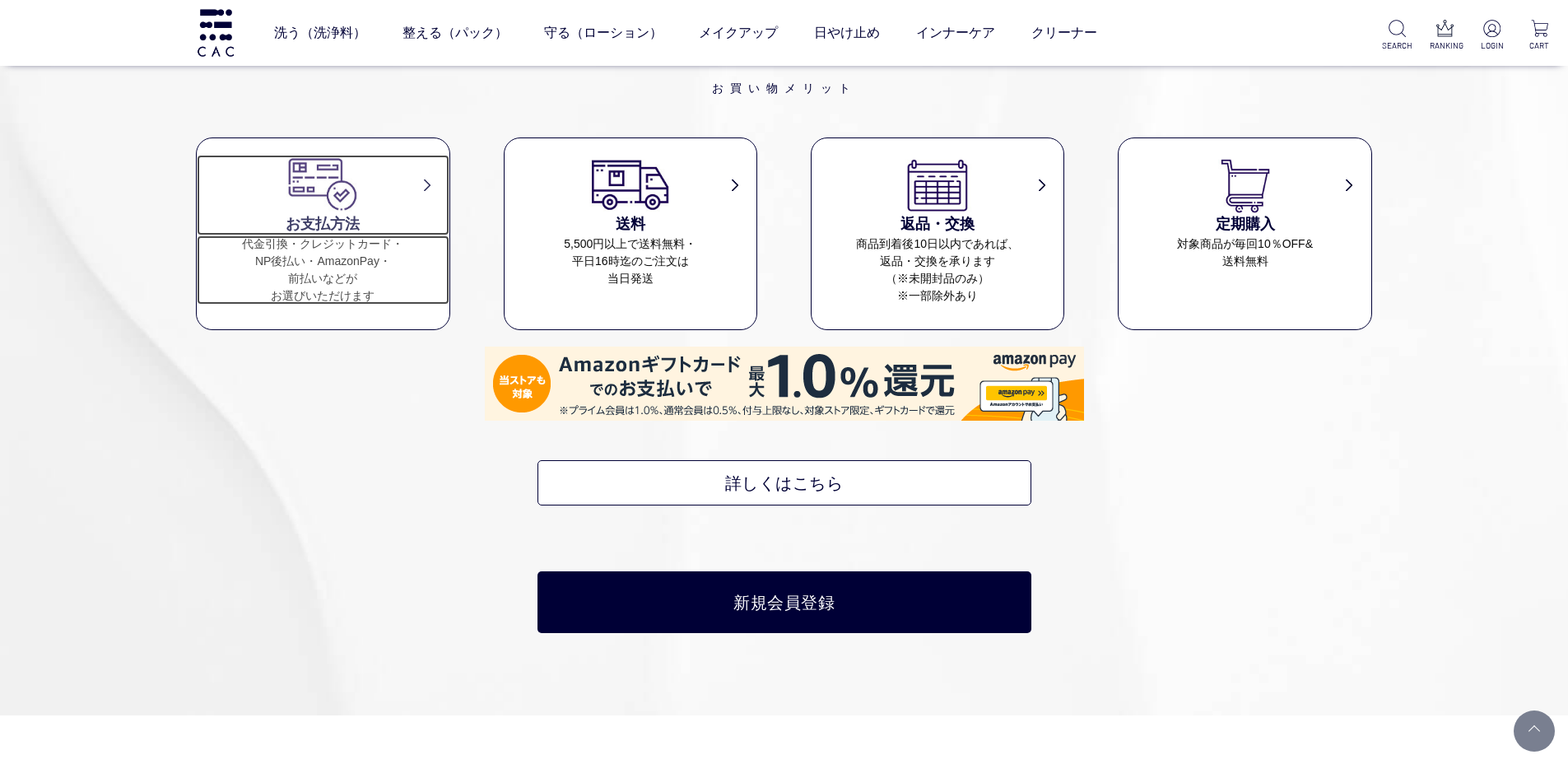 click on "代金引換・クレジットカード・ NP後払い・AmazonPay・ 前払いなどが お選びいただけます" at bounding box center (323, 270) 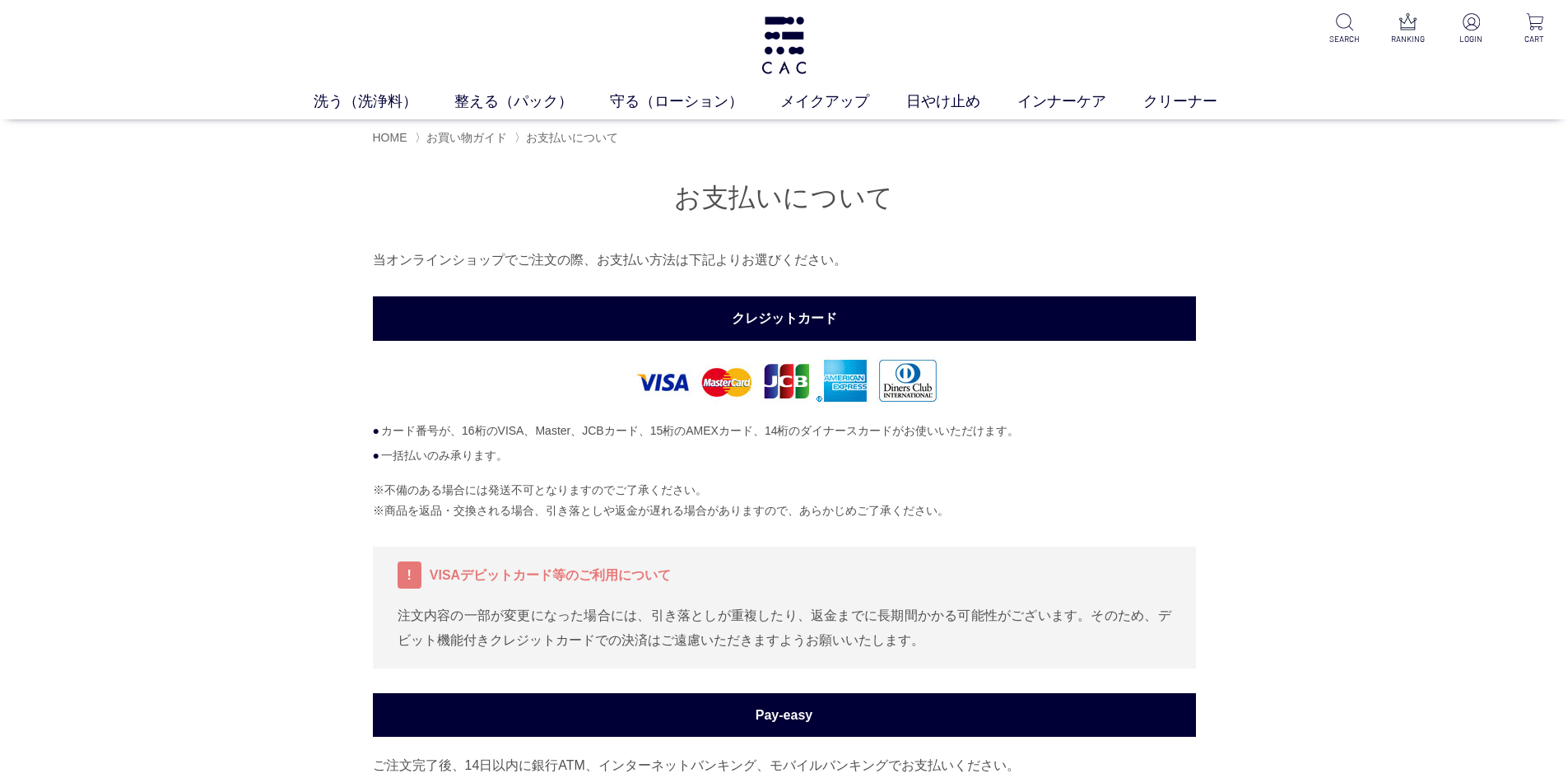 scroll, scrollTop: 0, scrollLeft: 0, axis: both 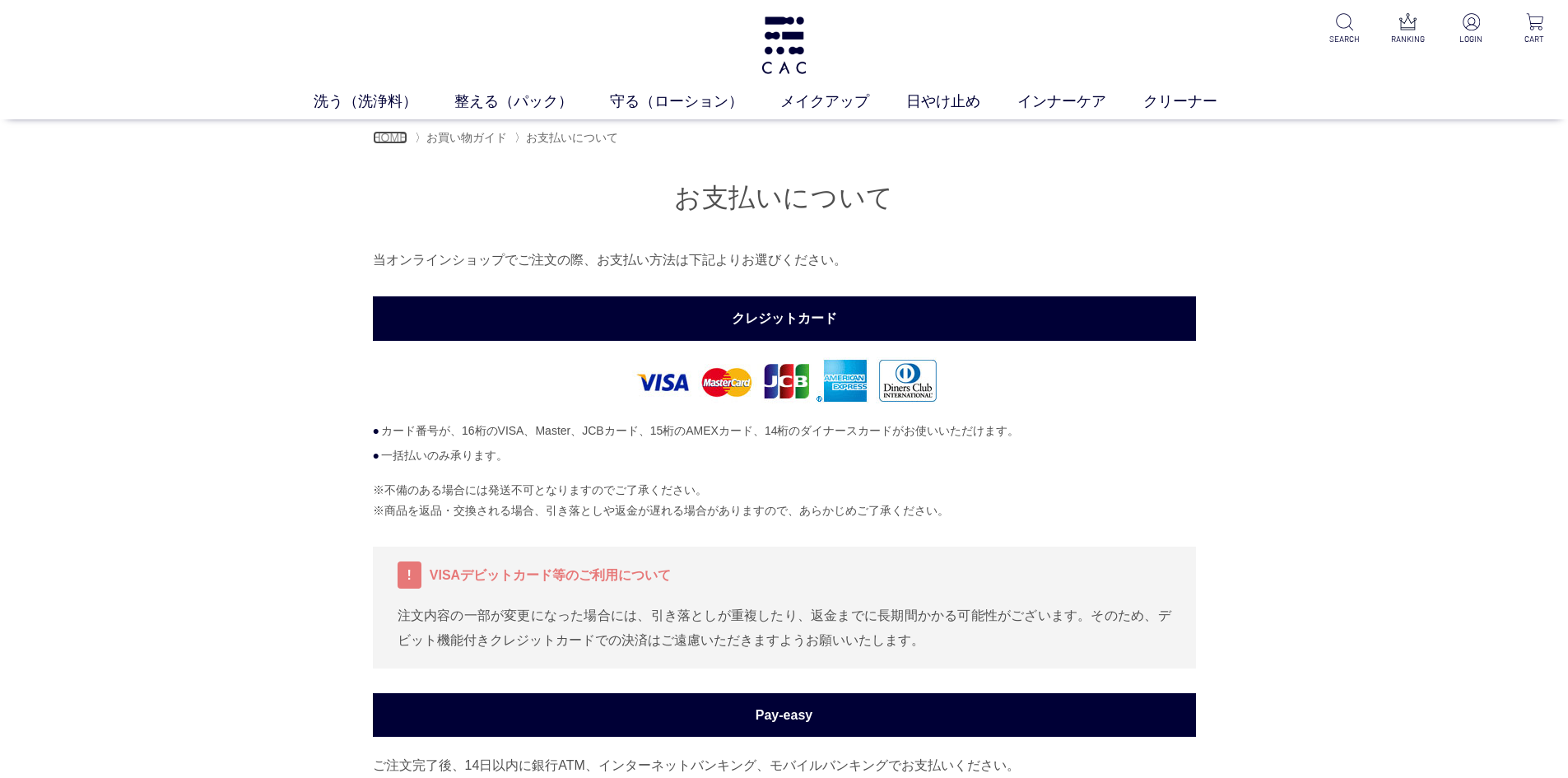 click on "HOME" at bounding box center [390, 137] 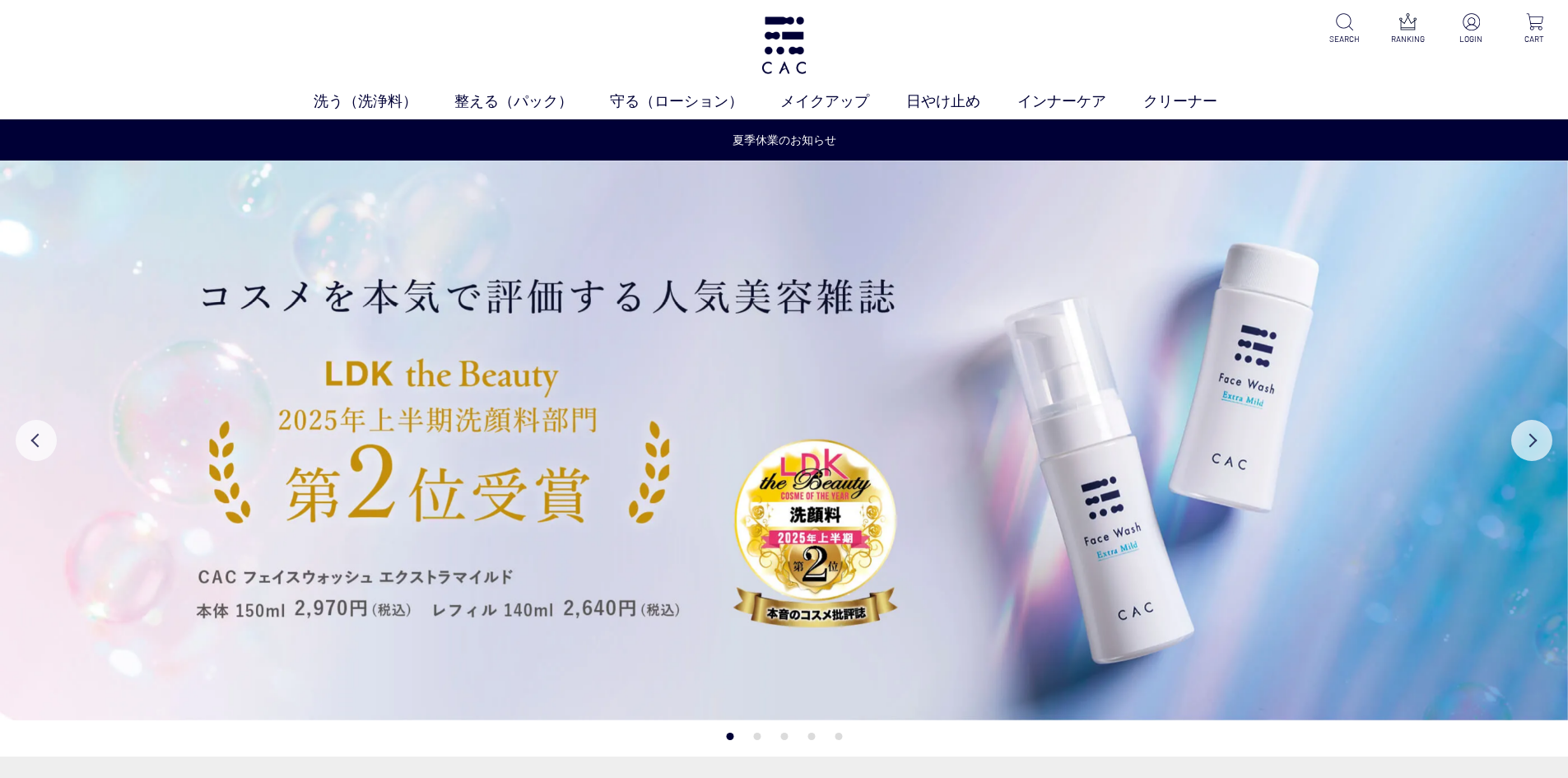 scroll, scrollTop: 0, scrollLeft: 0, axis: both 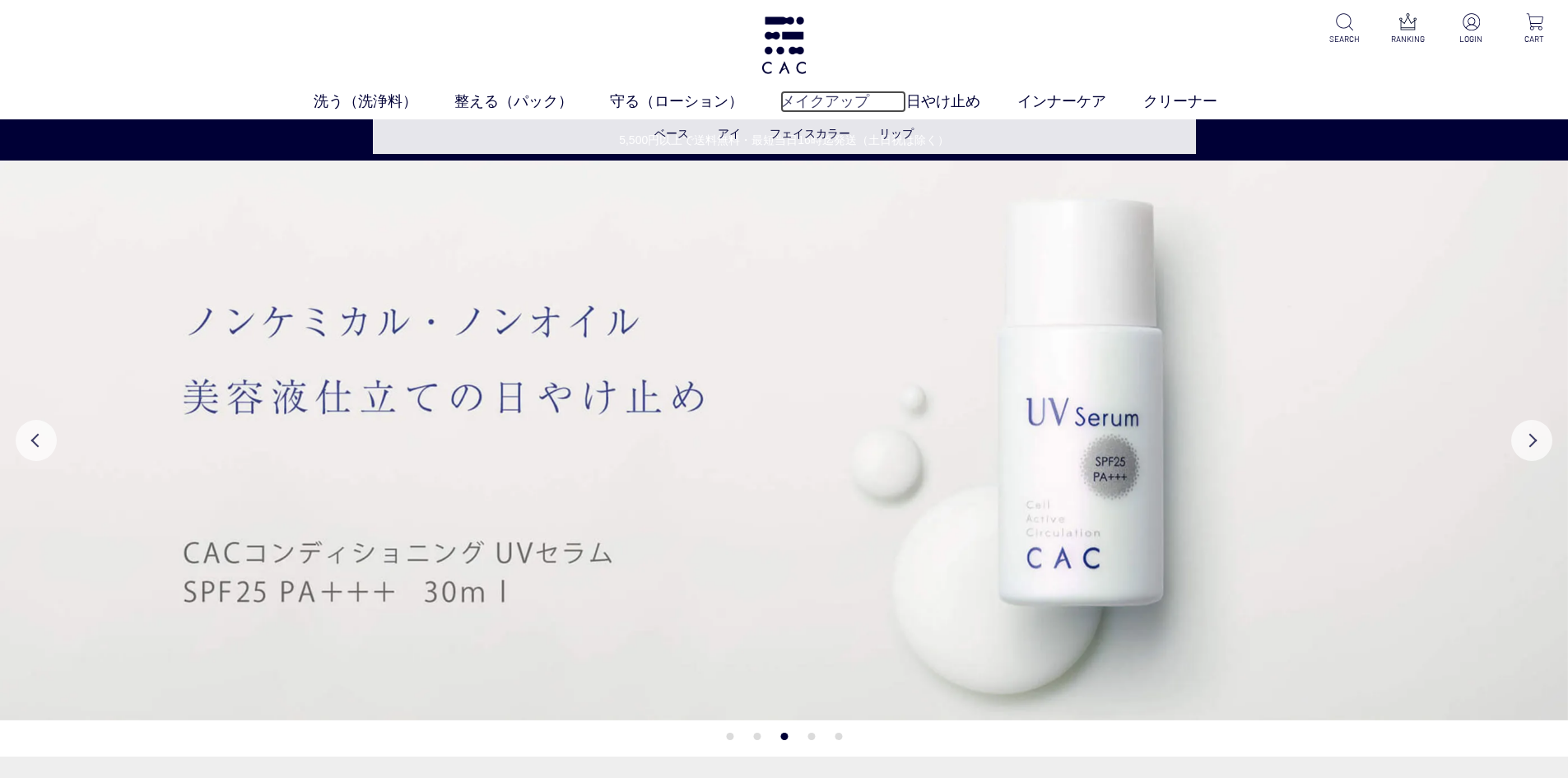 click on "メイクアップ" at bounding box center (843, 101) 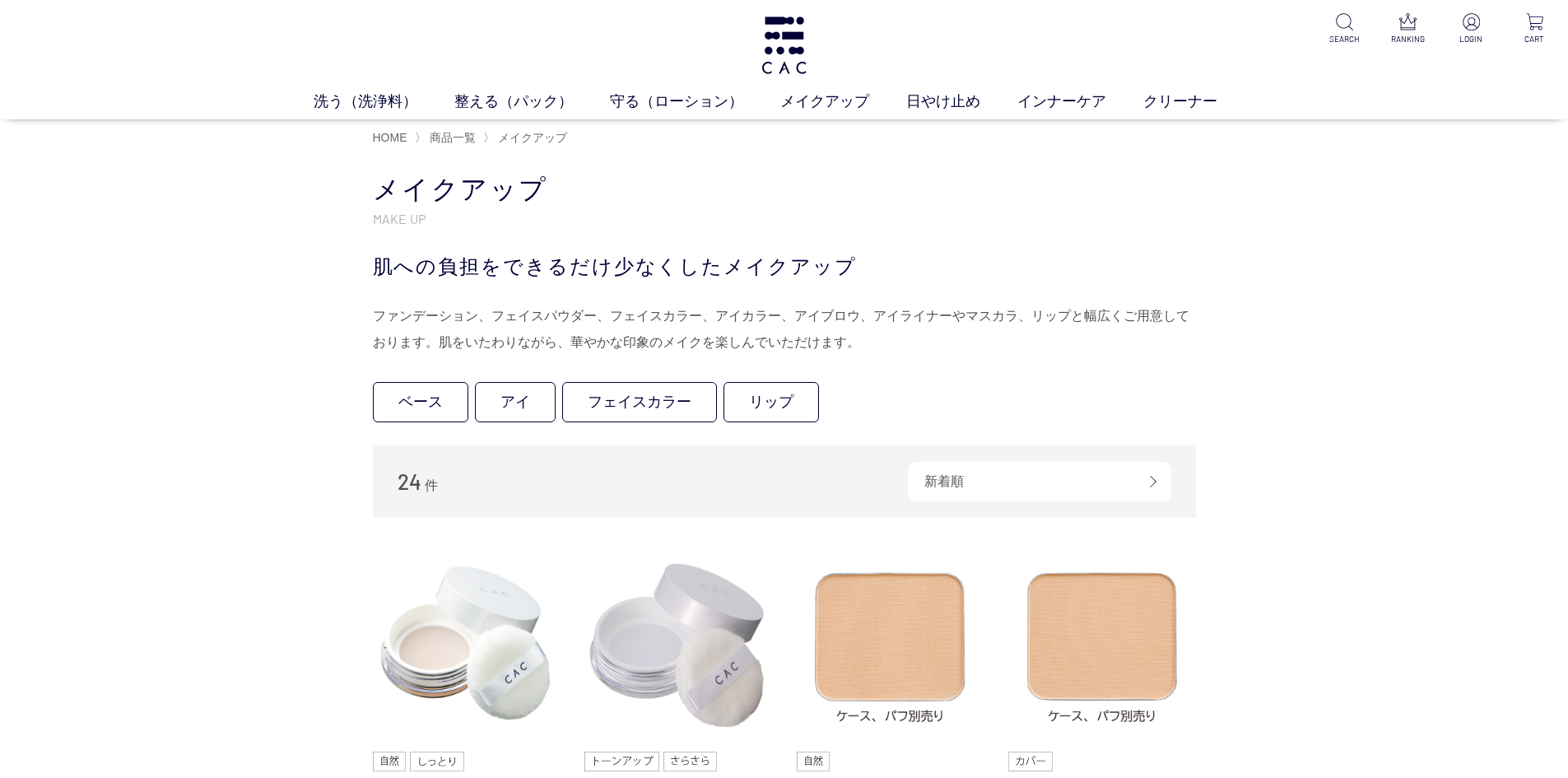 scroll, scrollTop: 0, scrollLeft: 0, axis: both 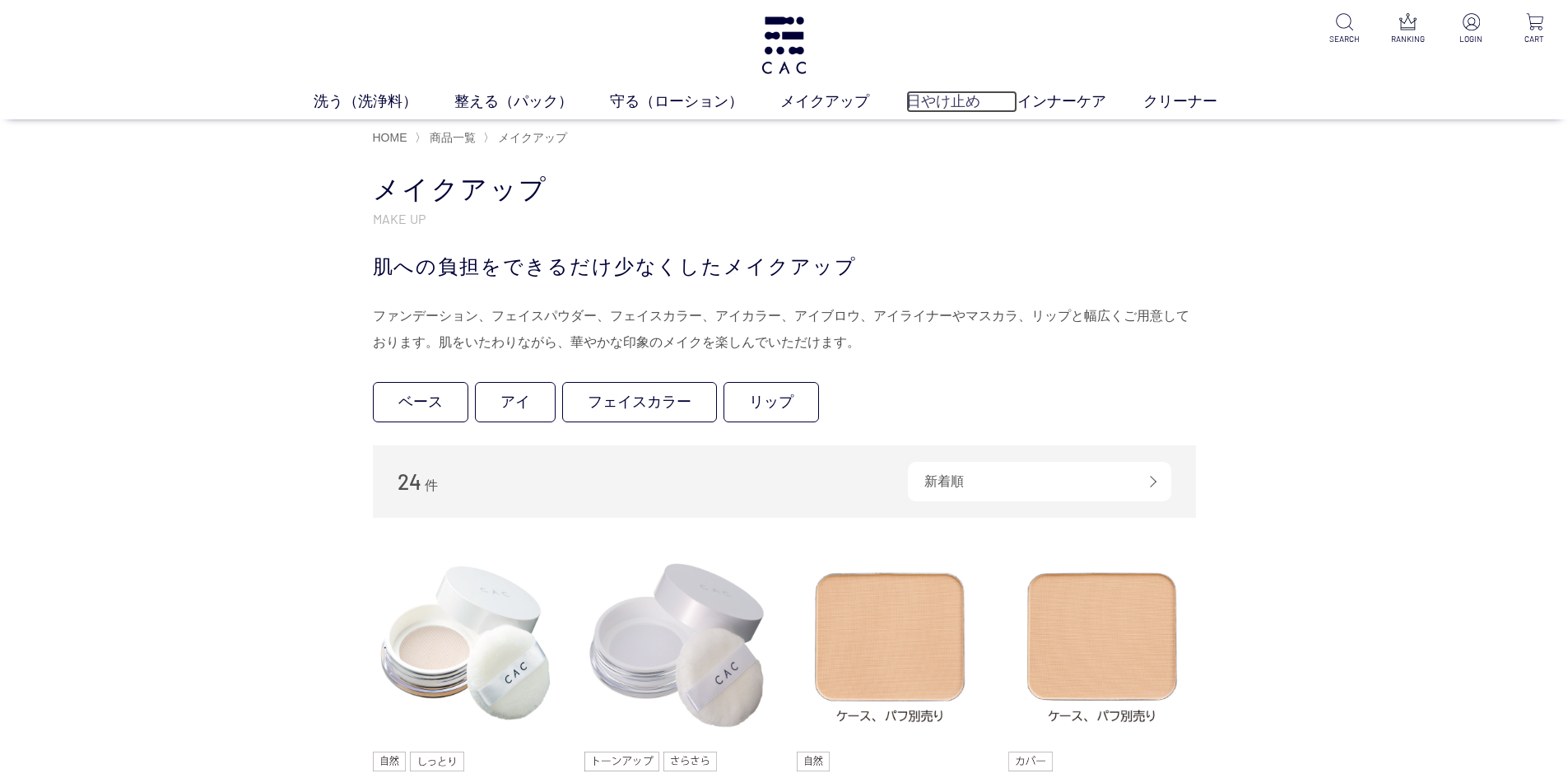 click on "日やけ止め" at bounding box center [961, 101] 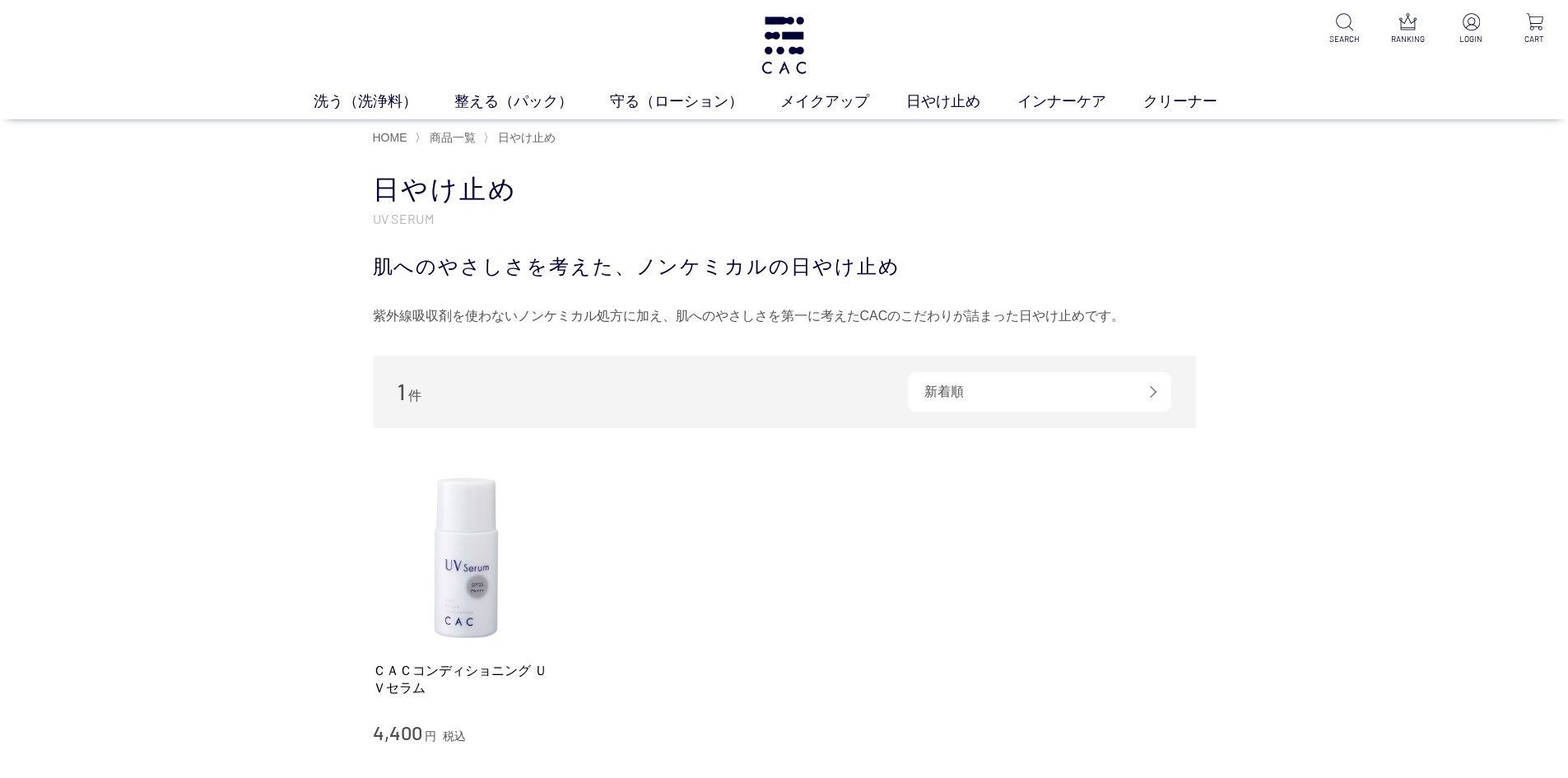 scroll, scrollTop: 0, scrollLeft: 0, axis: both 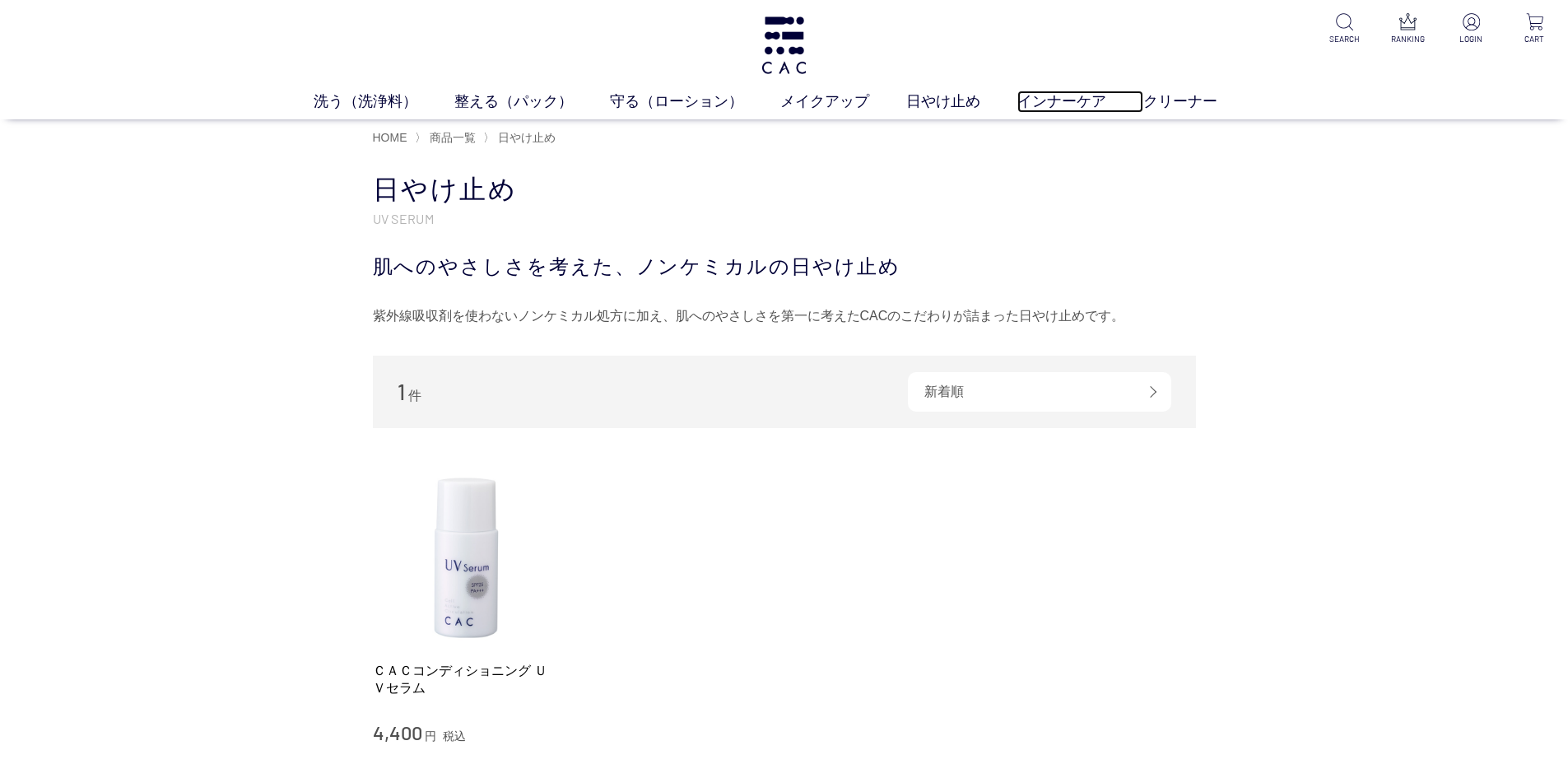 click on "インナーケア" at bounding box center [1080, 101] 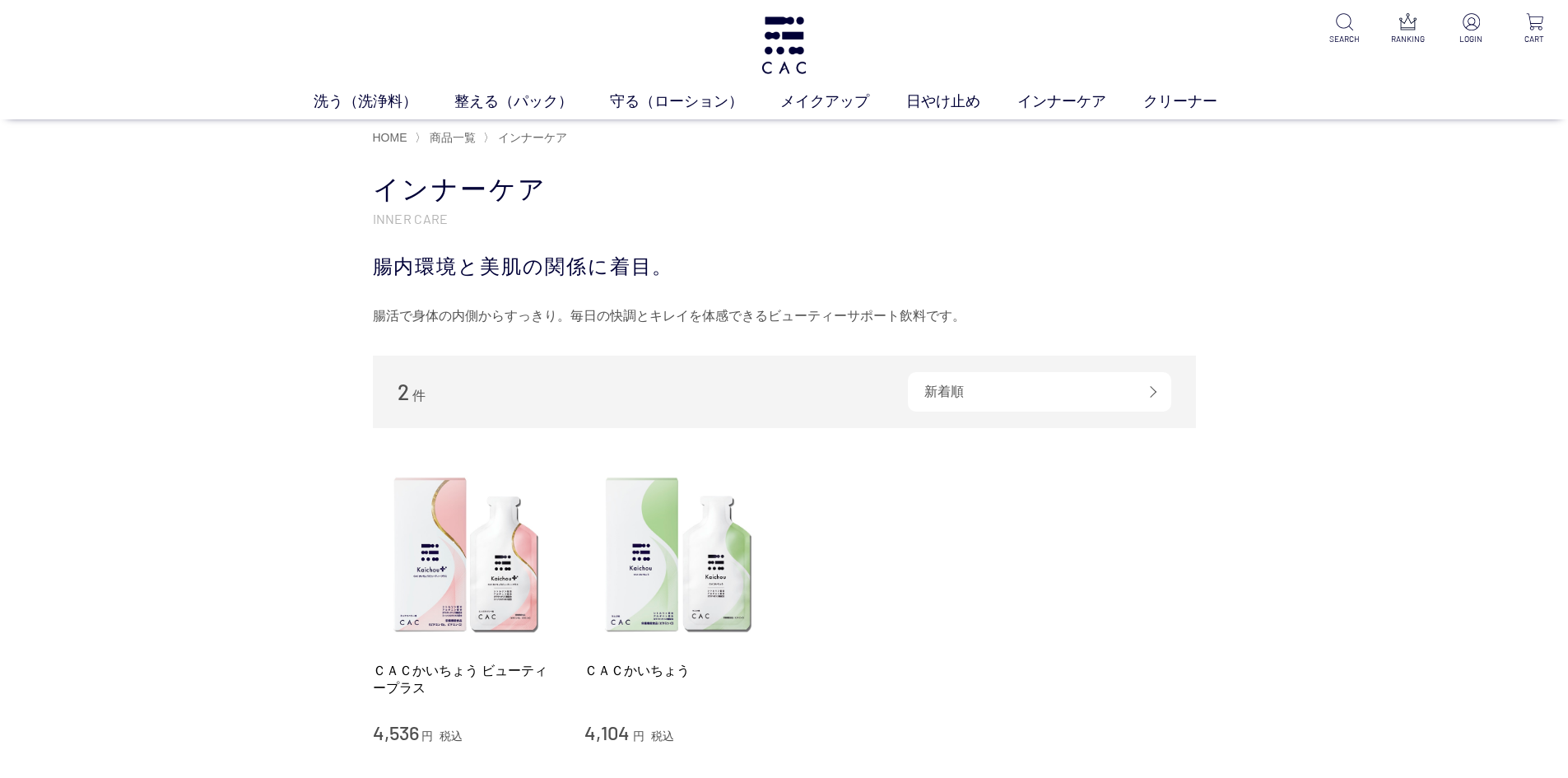 scroll, scrollTop: 0, scrollLeft: 0, axis: both 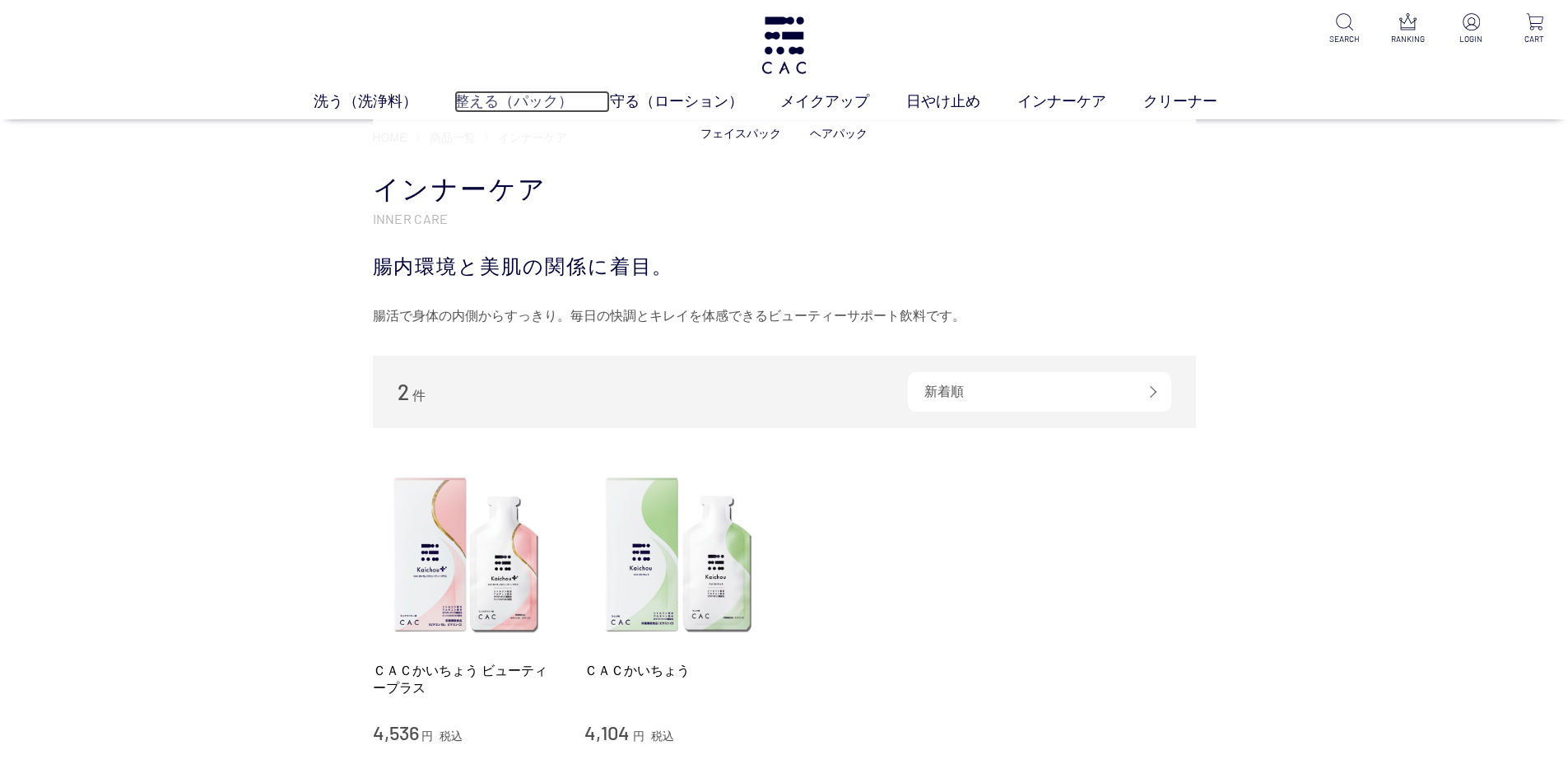 click on "整える（パック）" at bounding box center [532, 101] 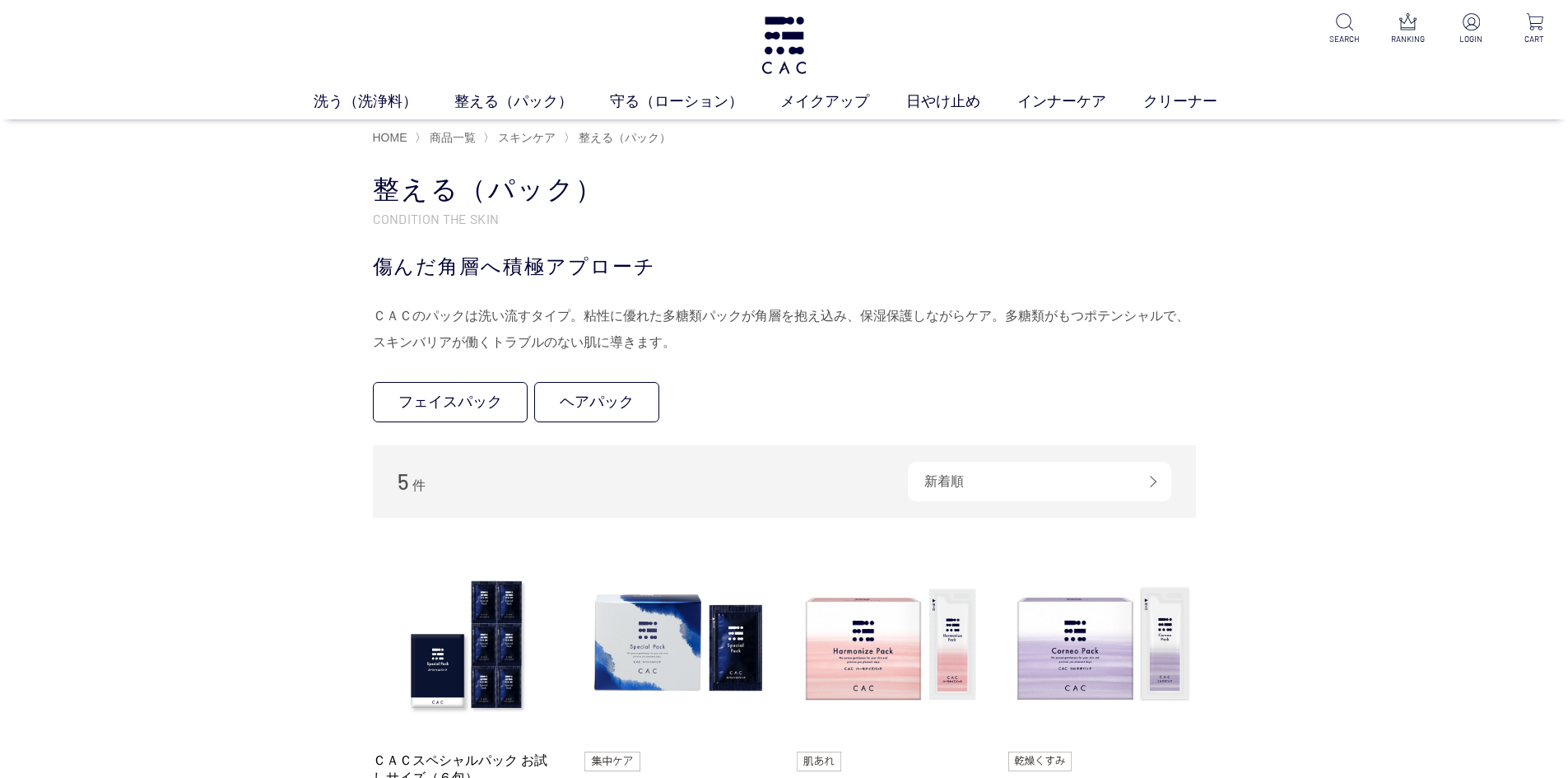 scroll, scrollTop: 0, scrollLeft: 0, axis: both 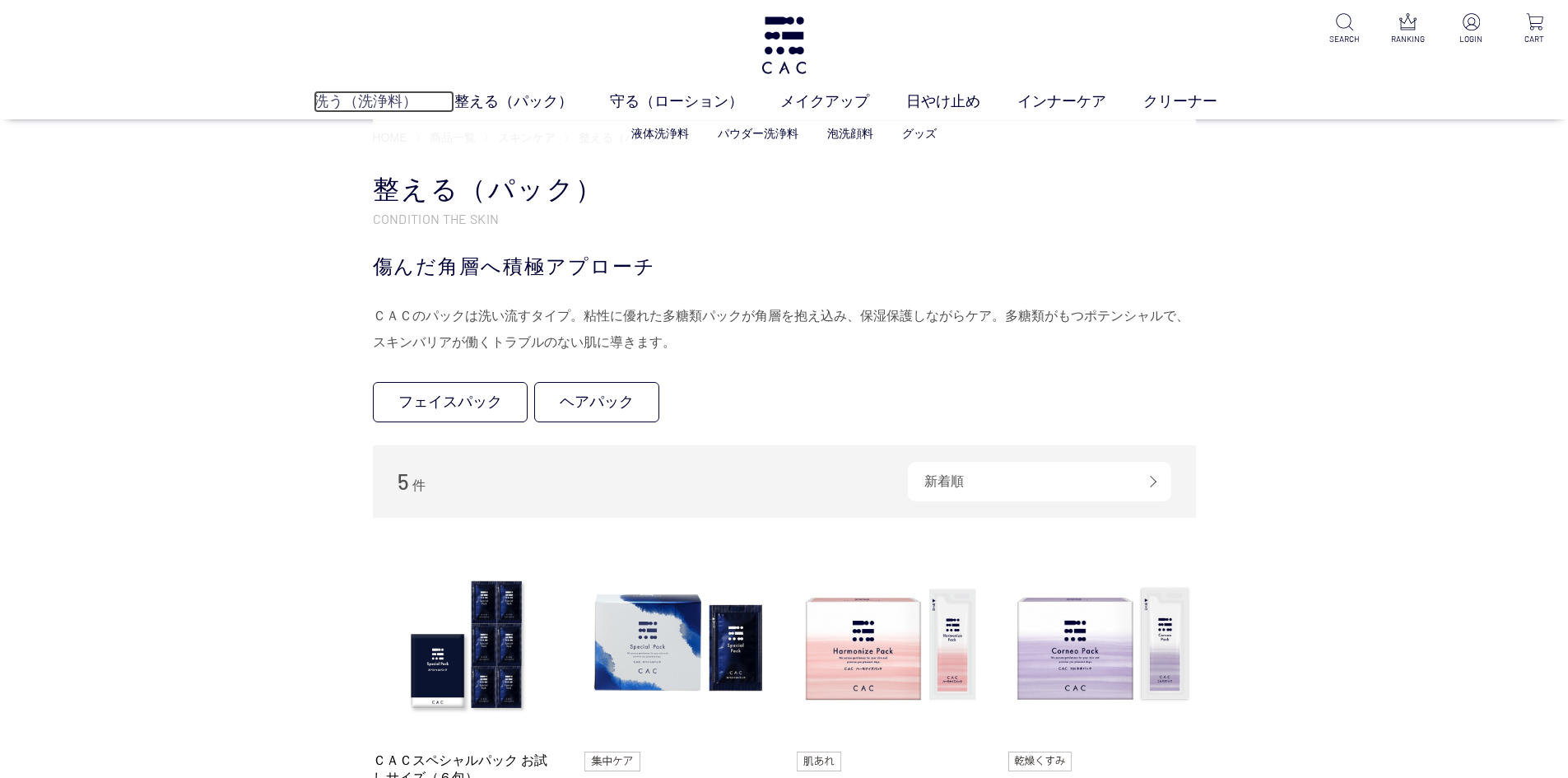click on "洗う（洗浄料）" at bounding box center (384, 101) 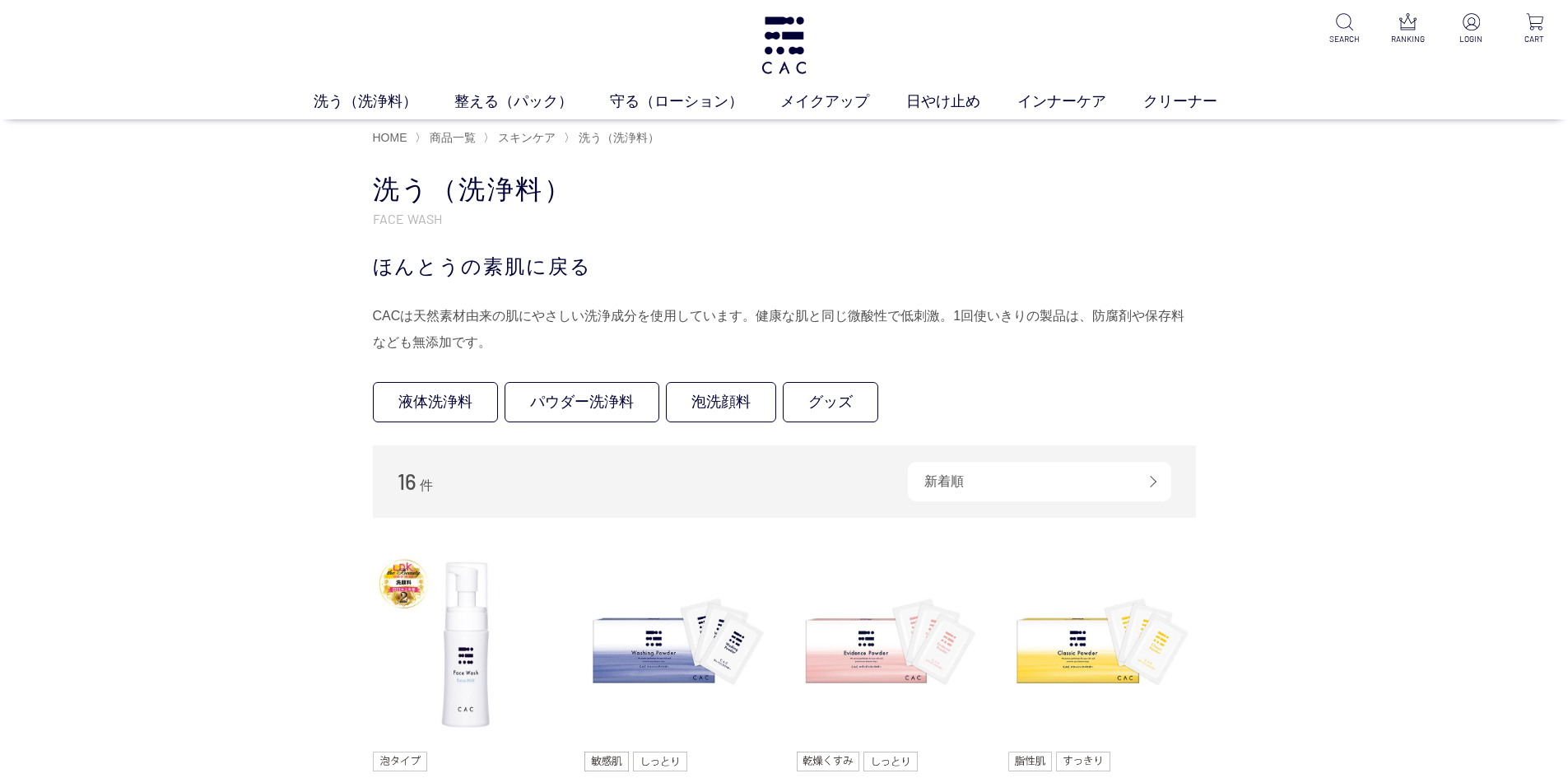 scroll, scrollTop: 0, scrollLeft: 0, axis: both 